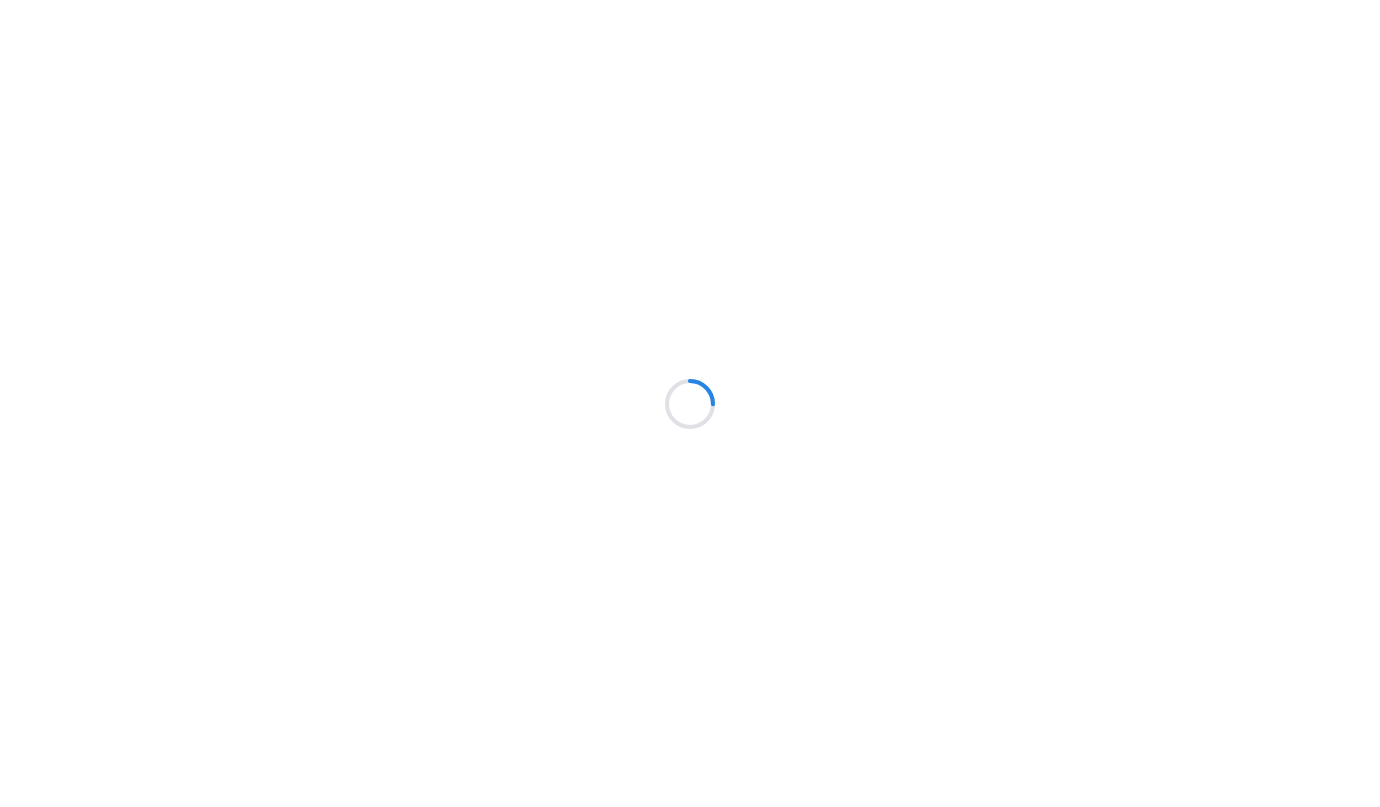 scroll, scrollTop: 0, scrollLeft: 0, axis: both 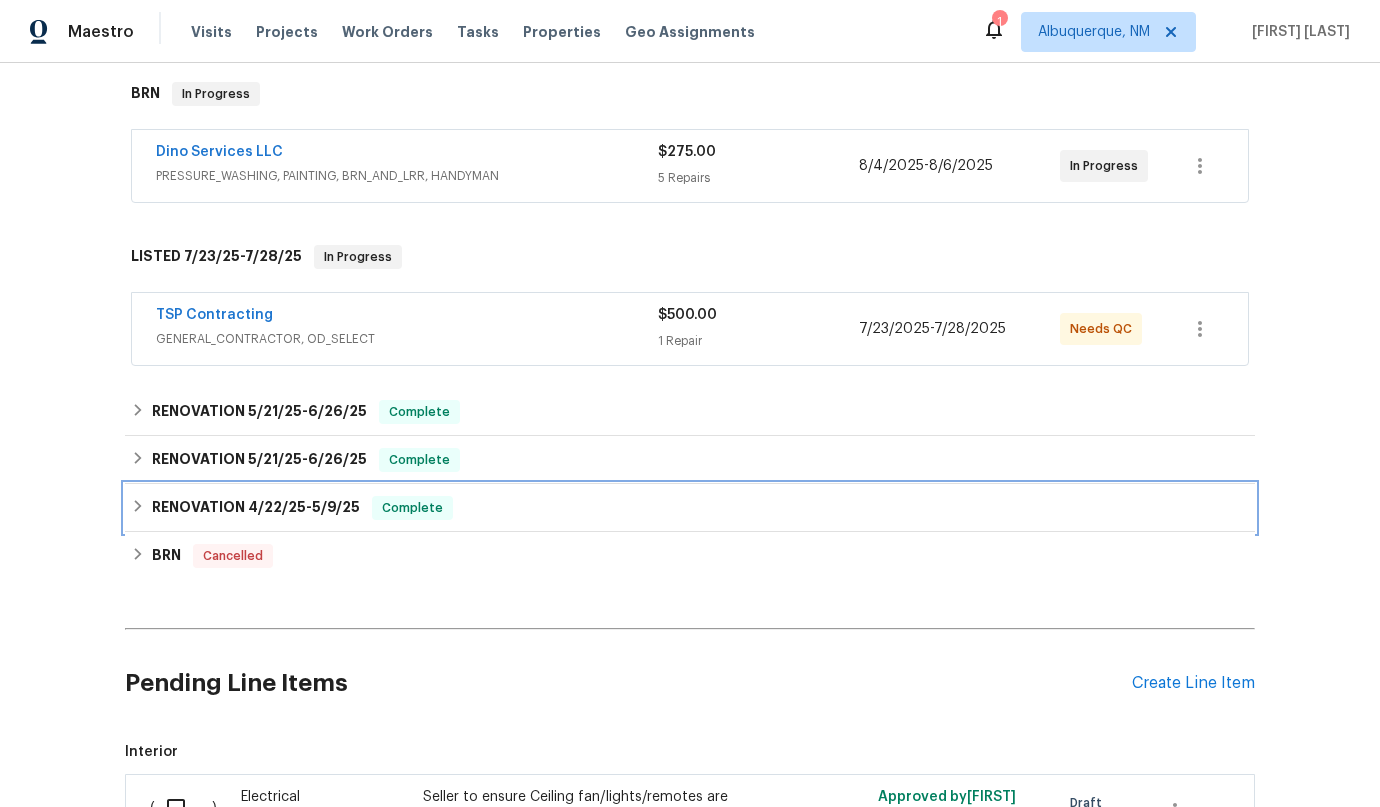 click 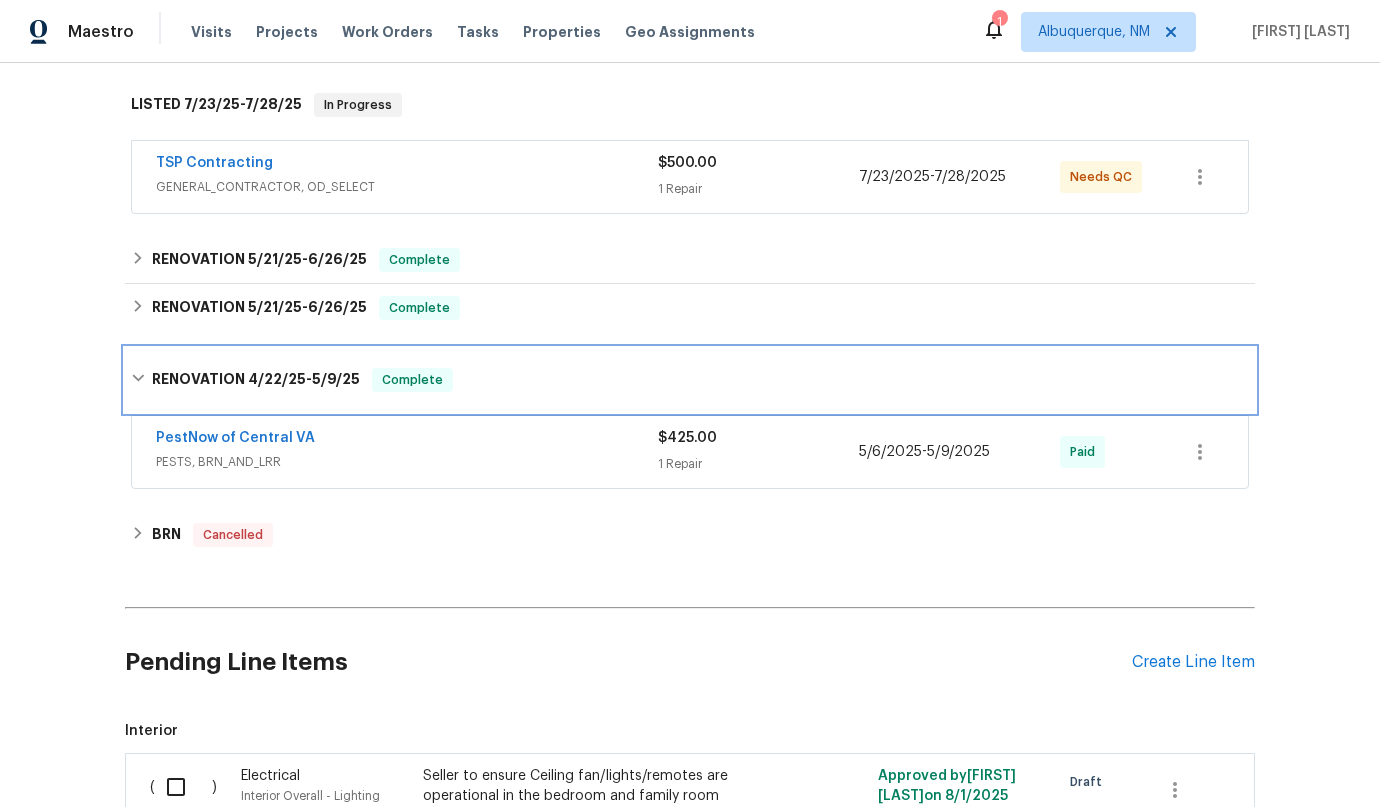 scroll, scrollTop: 681, scrollLeft: 0, axis: vertical 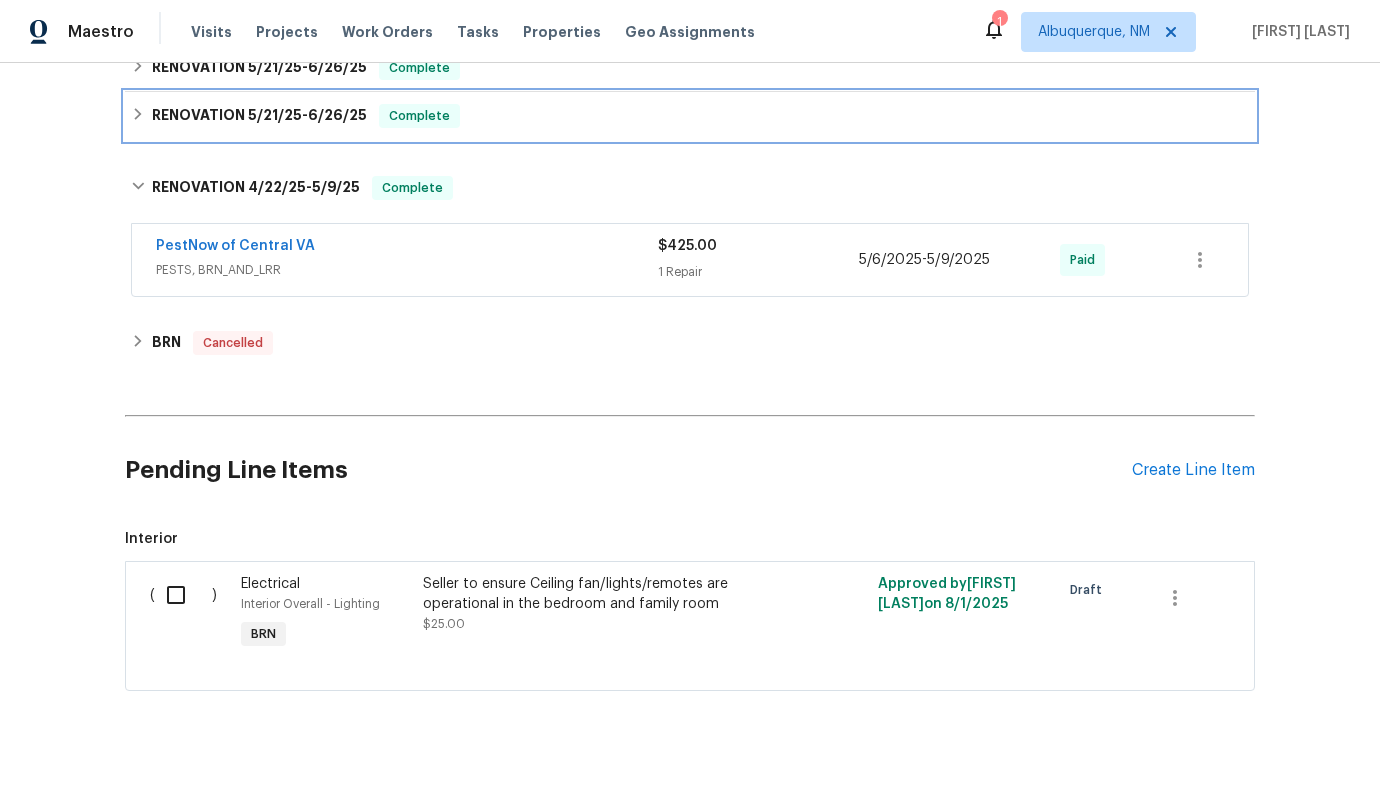 click 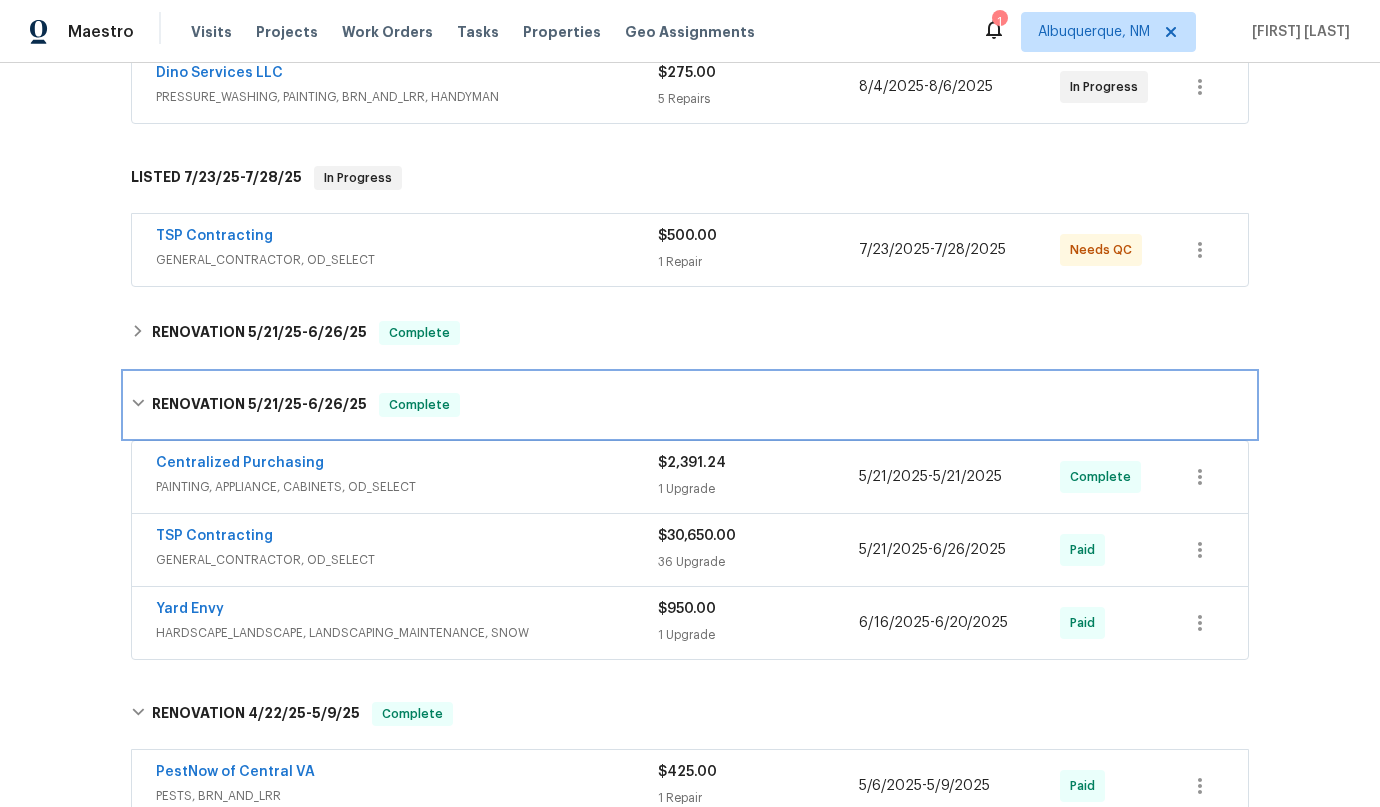 scroll, scrollTop: 412, scrollLeft: 0, axis: vertical 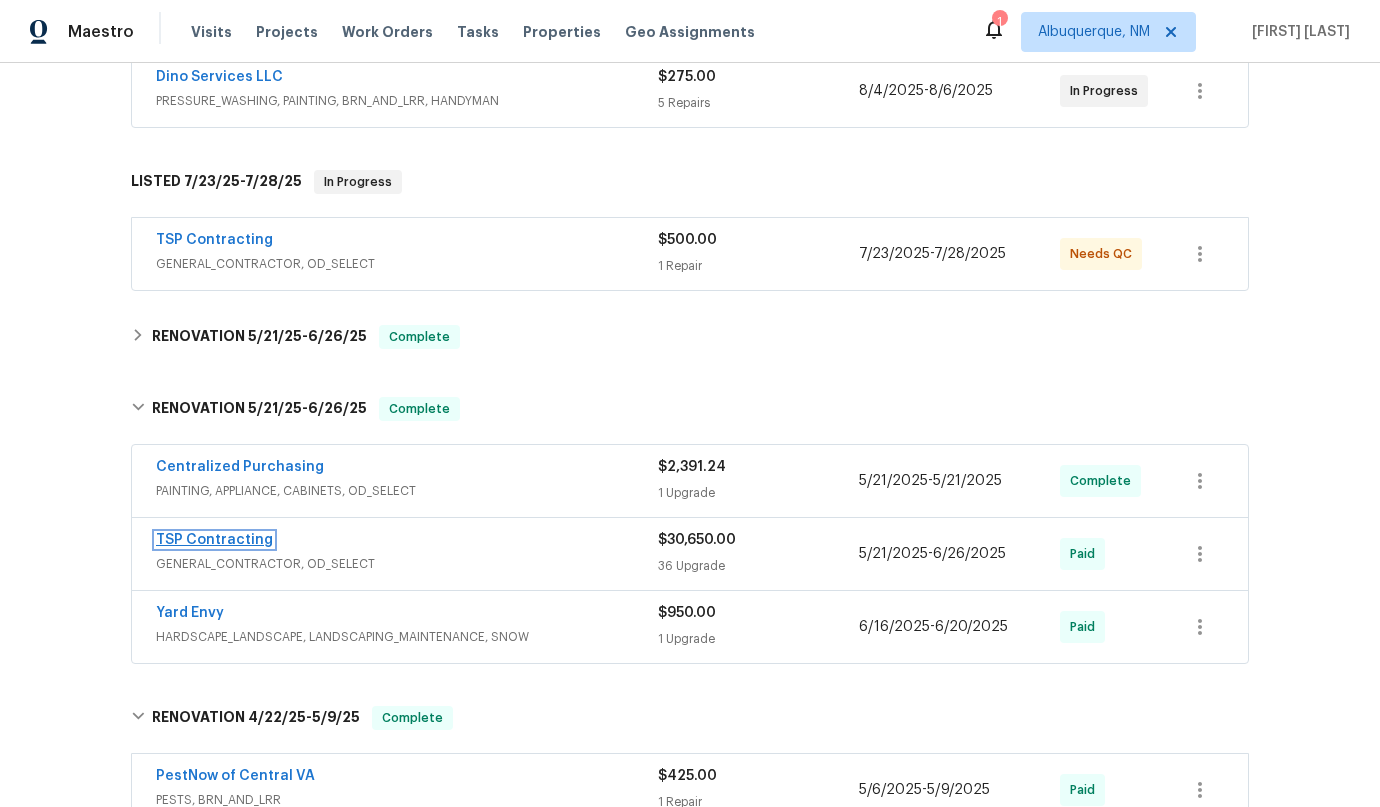 click on "TSP Contracting" at bounding box center [214, 540] 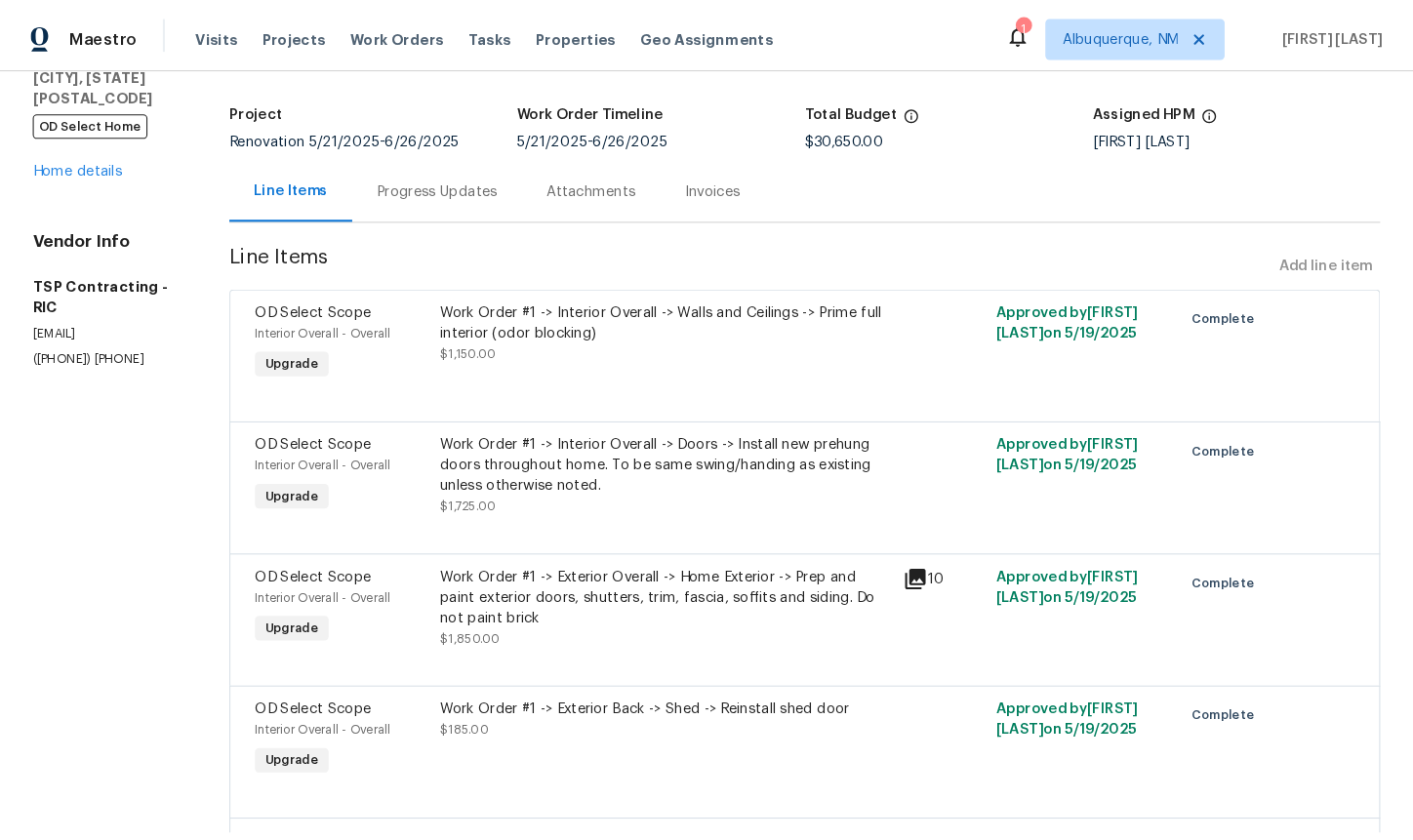 scroll, scrollTop: 0, scrollLeft: 0, axis: both 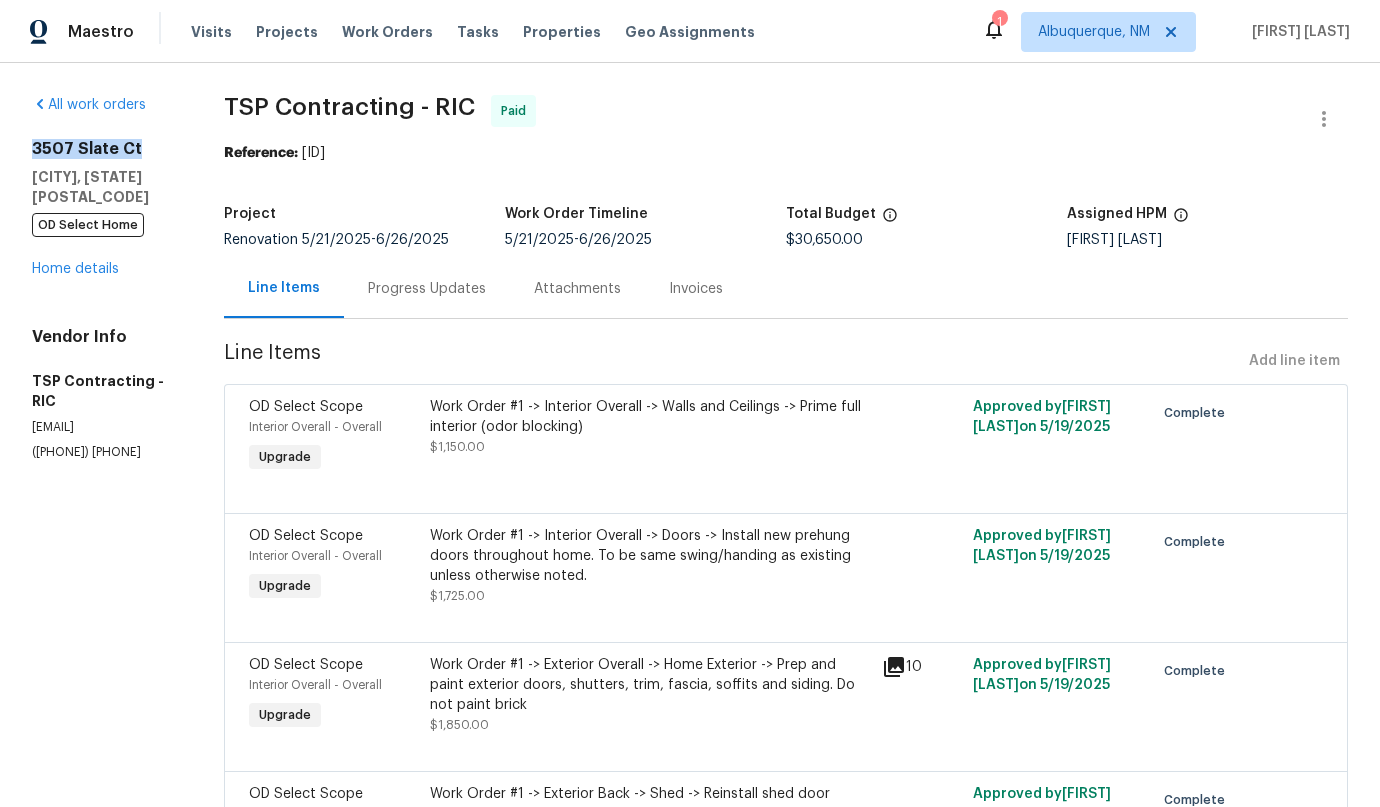 drag, startPoint x: 32, startPoint y: 146, endPoint x: 143, endPoint y: 148, distance: 111.01801 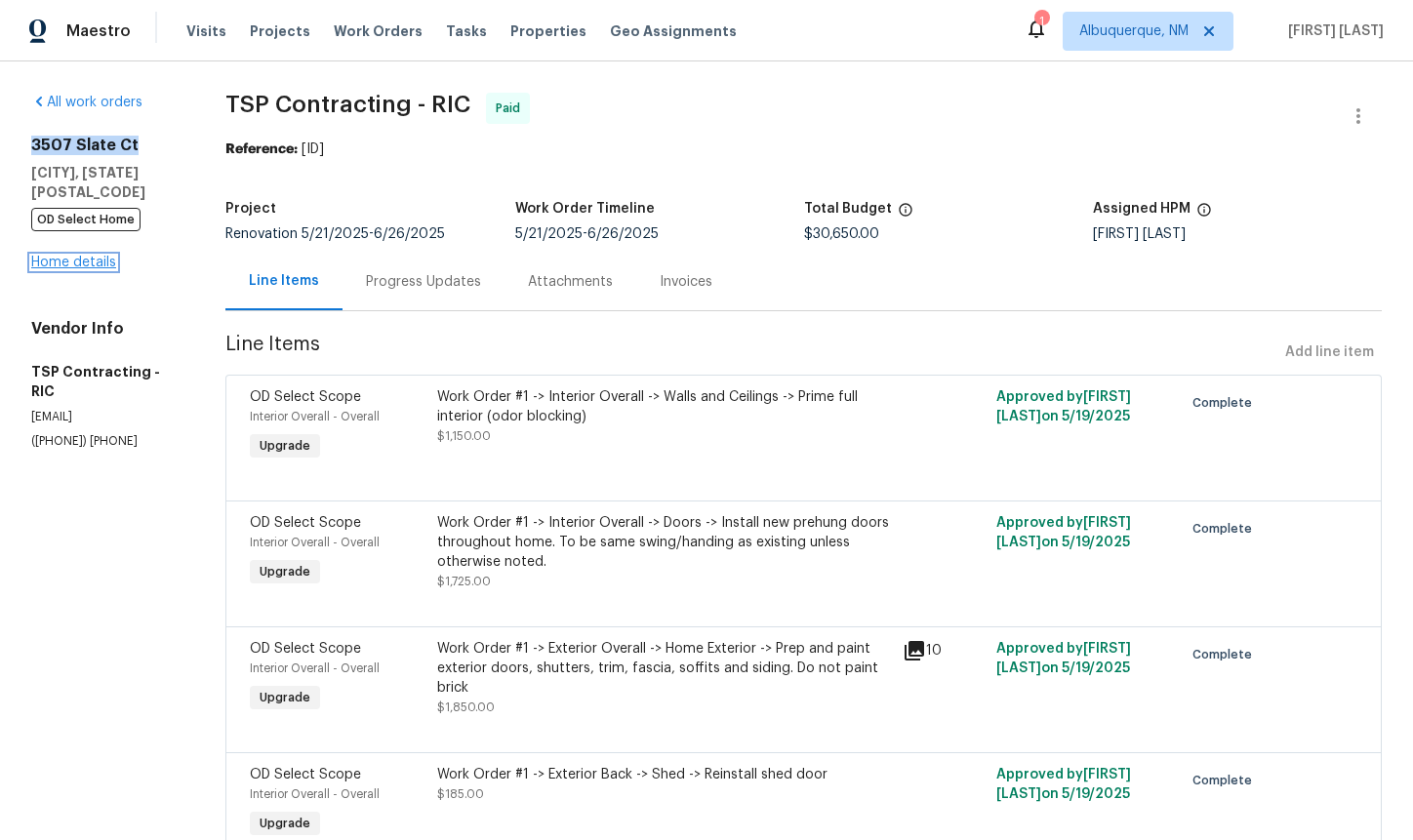 click on "Home details" at bounding box center [73, 262] 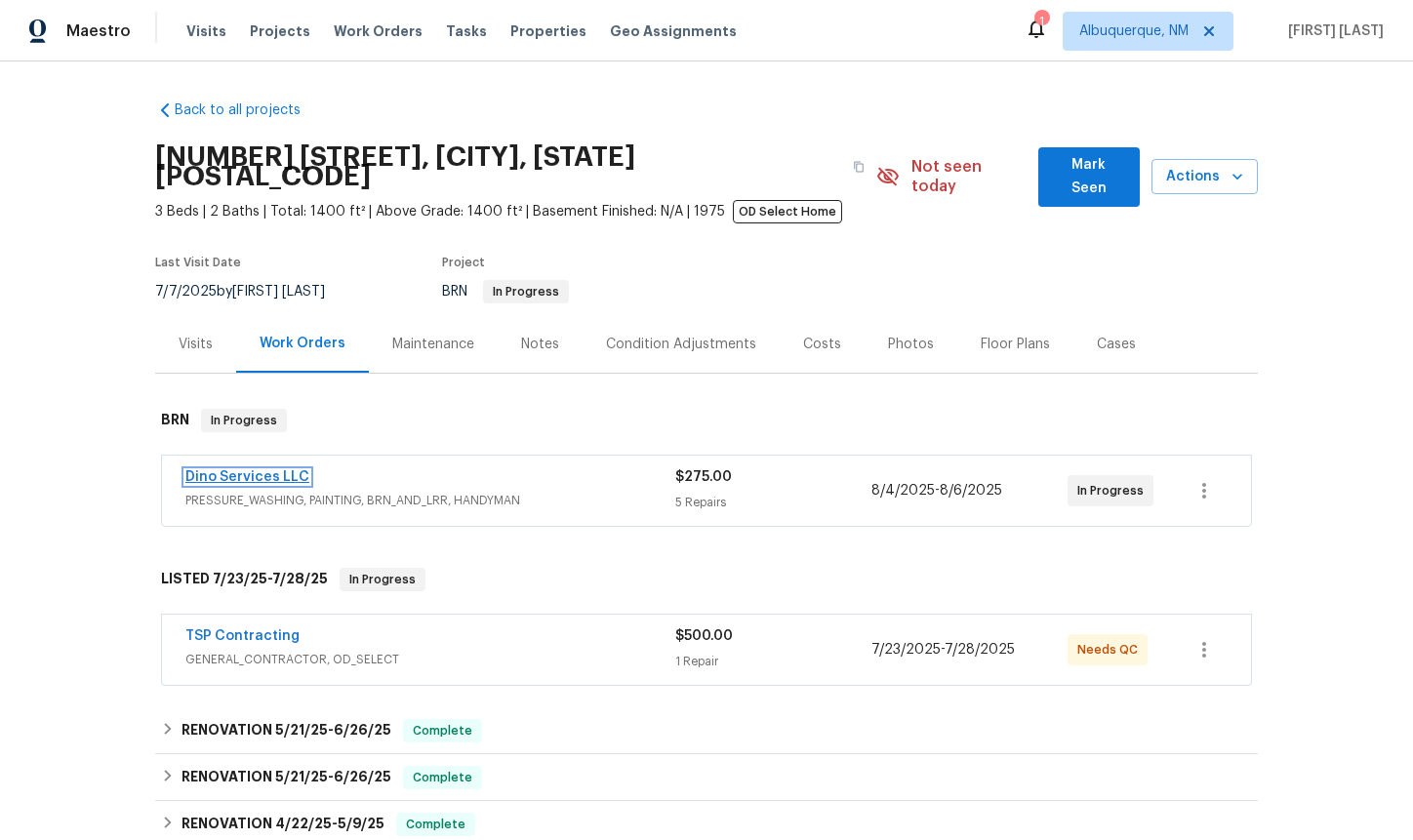click on "Dino Services LLC" at bounding box center (247, 477) 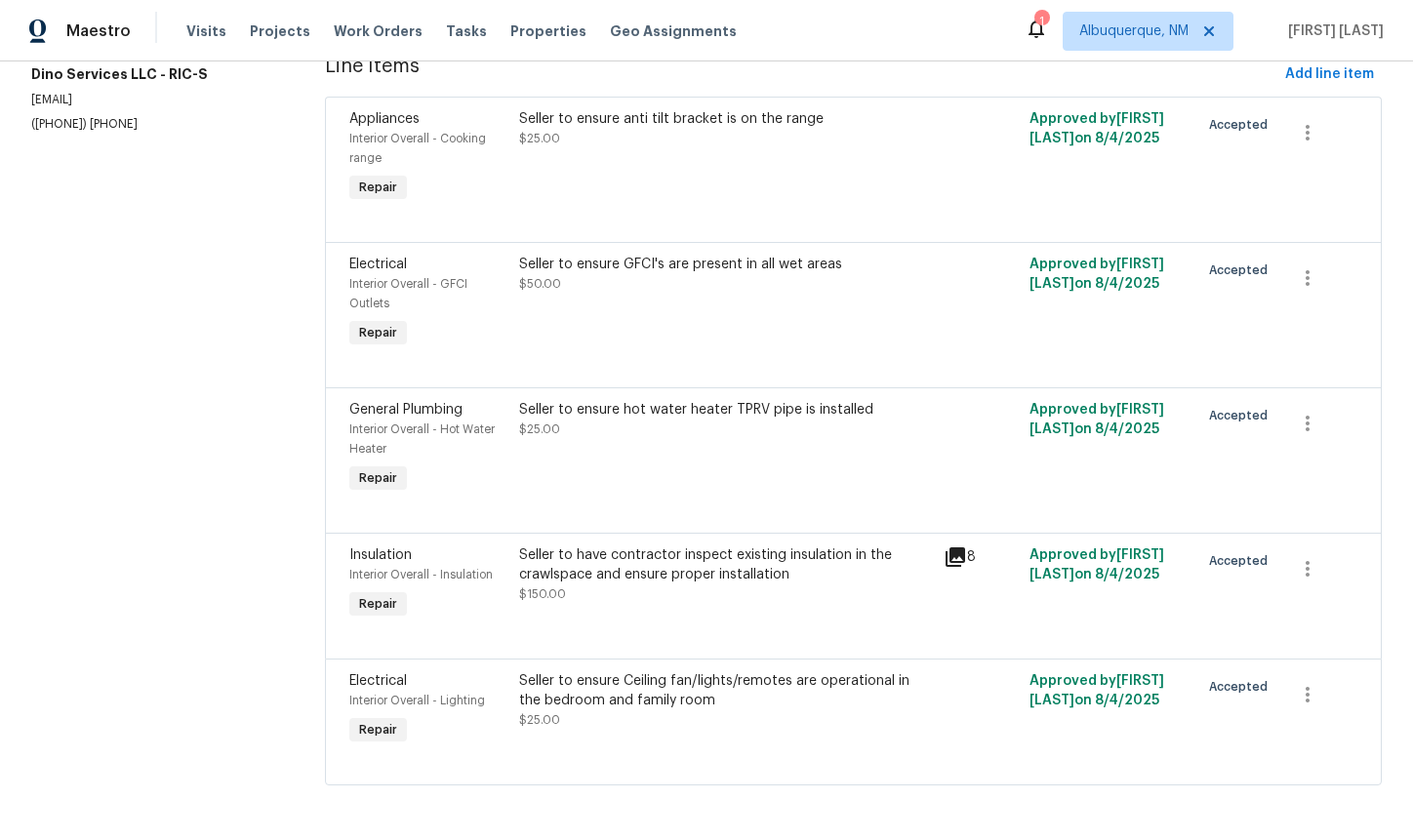 scroll, scrollTop: 0, scrollLeft: 0, axis: both 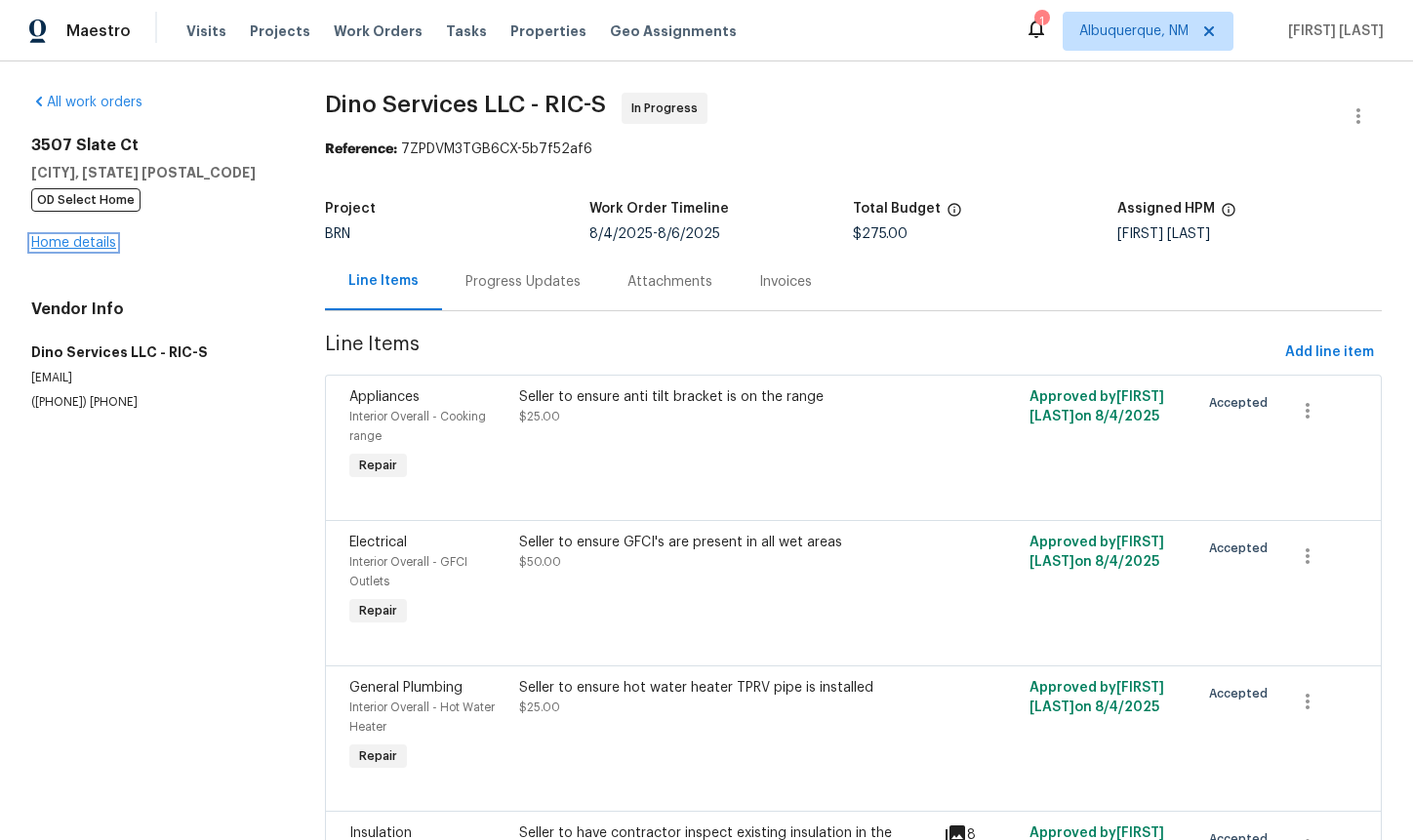 click on "Home details" at bounding box center [73, 243] 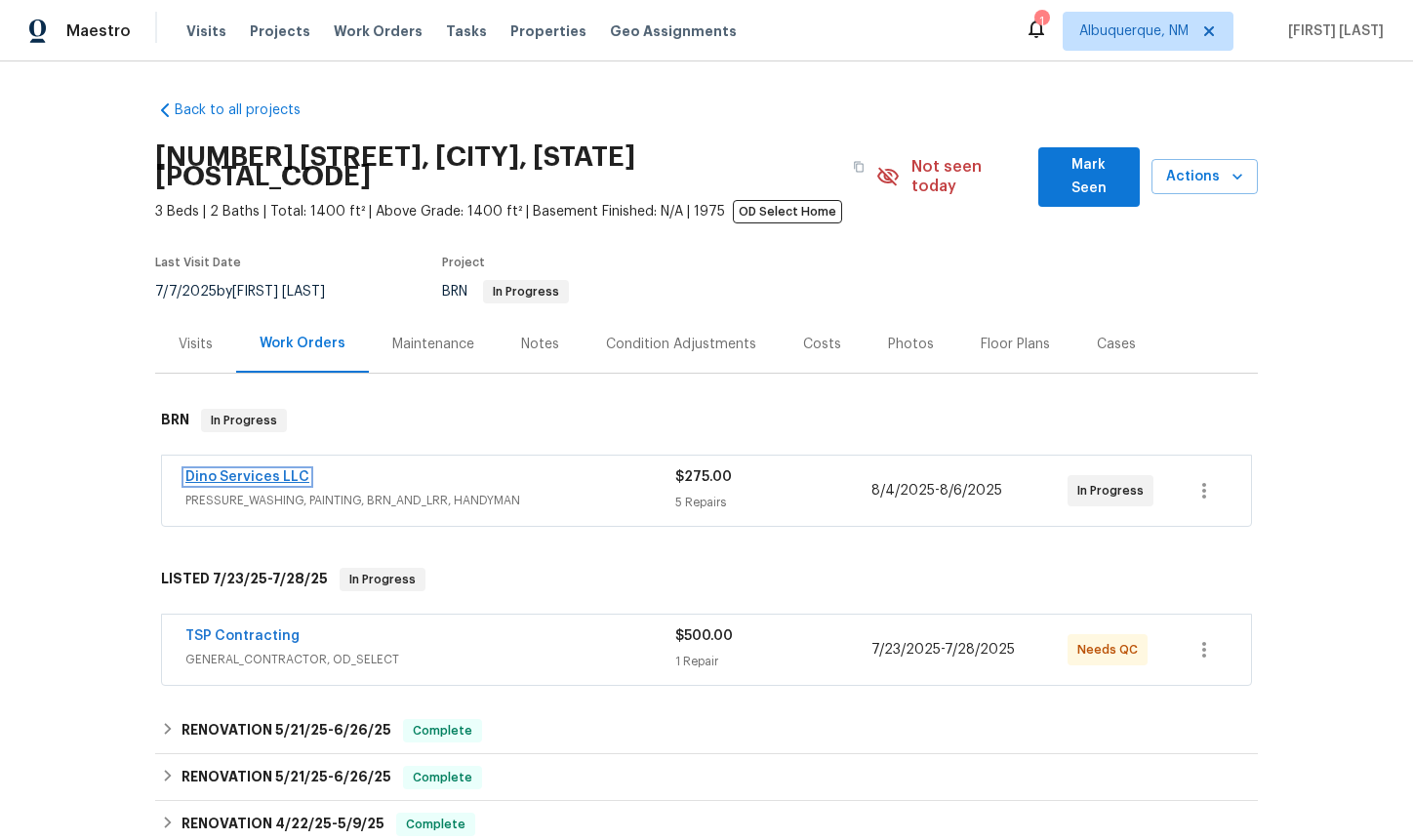 click on "Dino Services LLC" at bounding box center [247, 477] 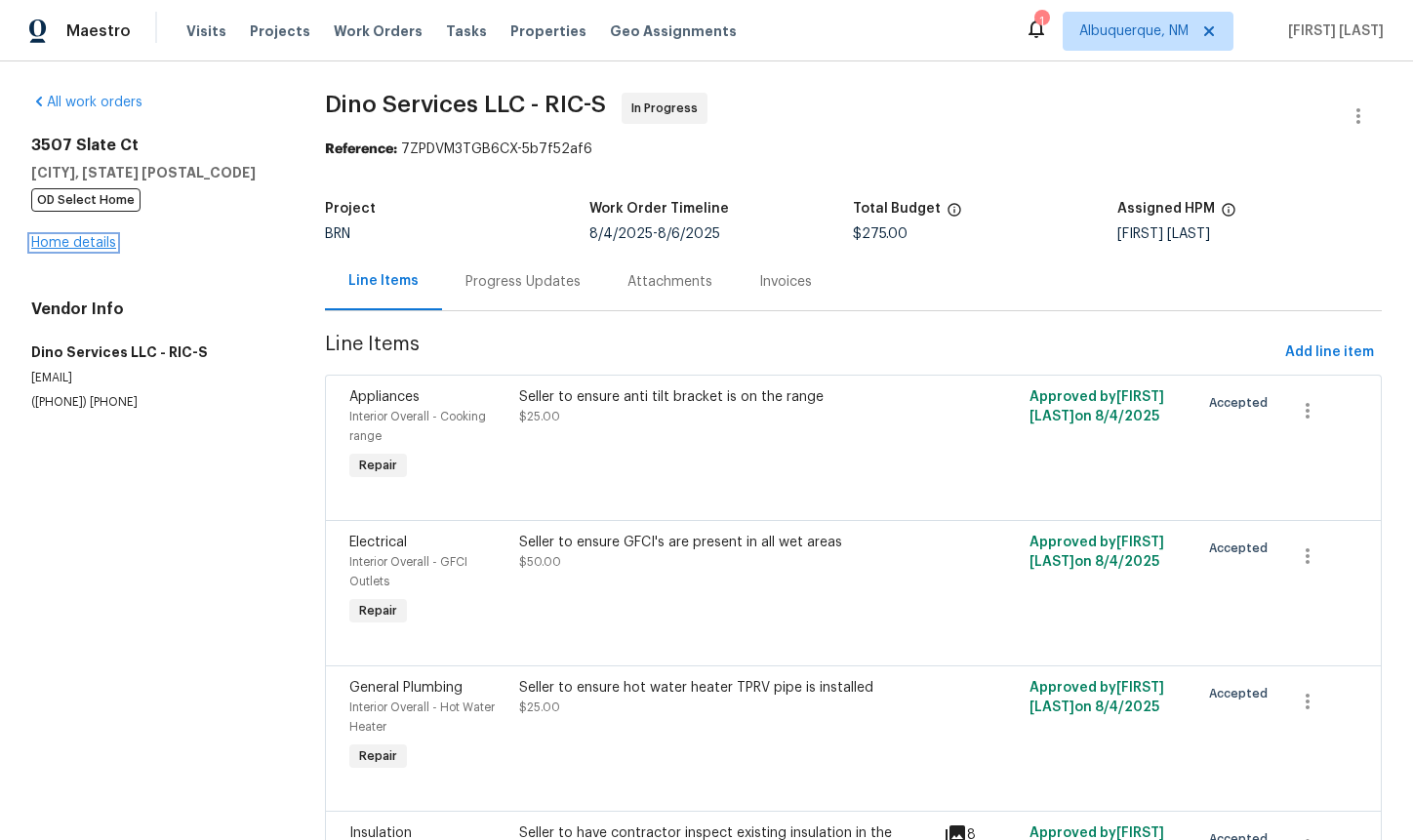 click on "Home details" at bounding box center [73, 243] 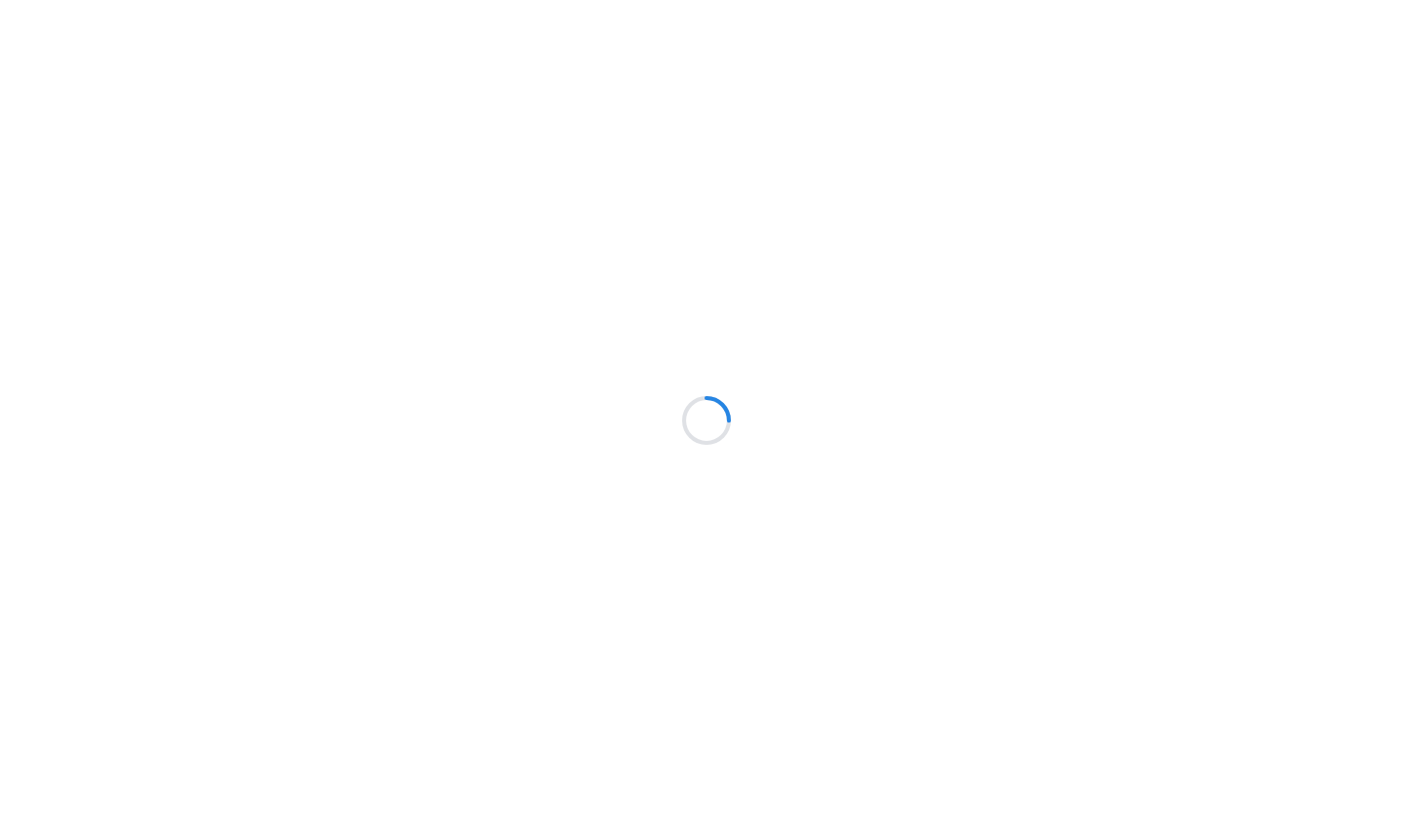 scroll, scrollTop: 0, scrollLeft: 0, axis: both 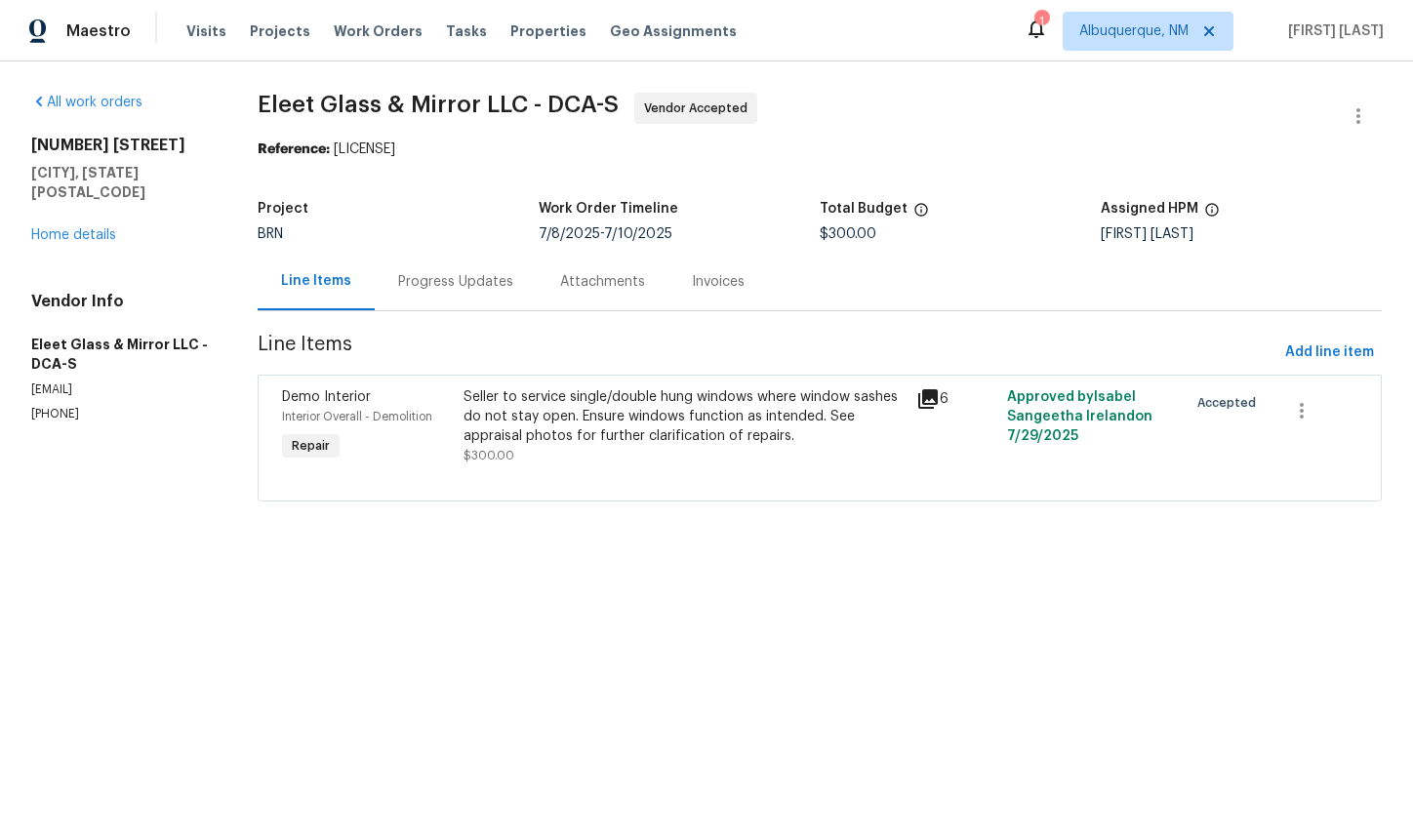 click on "Progress Updates" at bounding box center (456, 282) 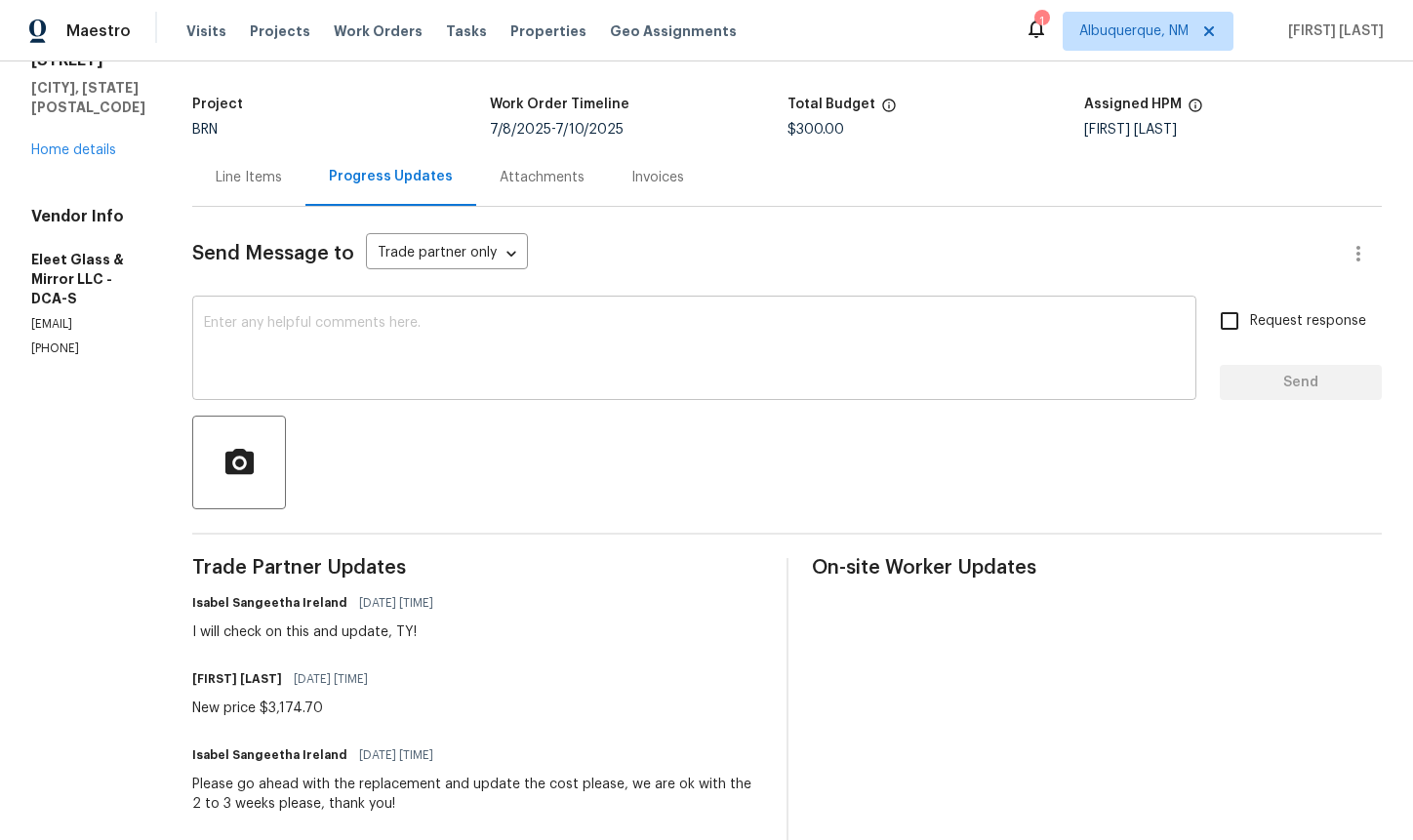 scroll, scrollTop: 0, scrollLeft: 0, axis: both 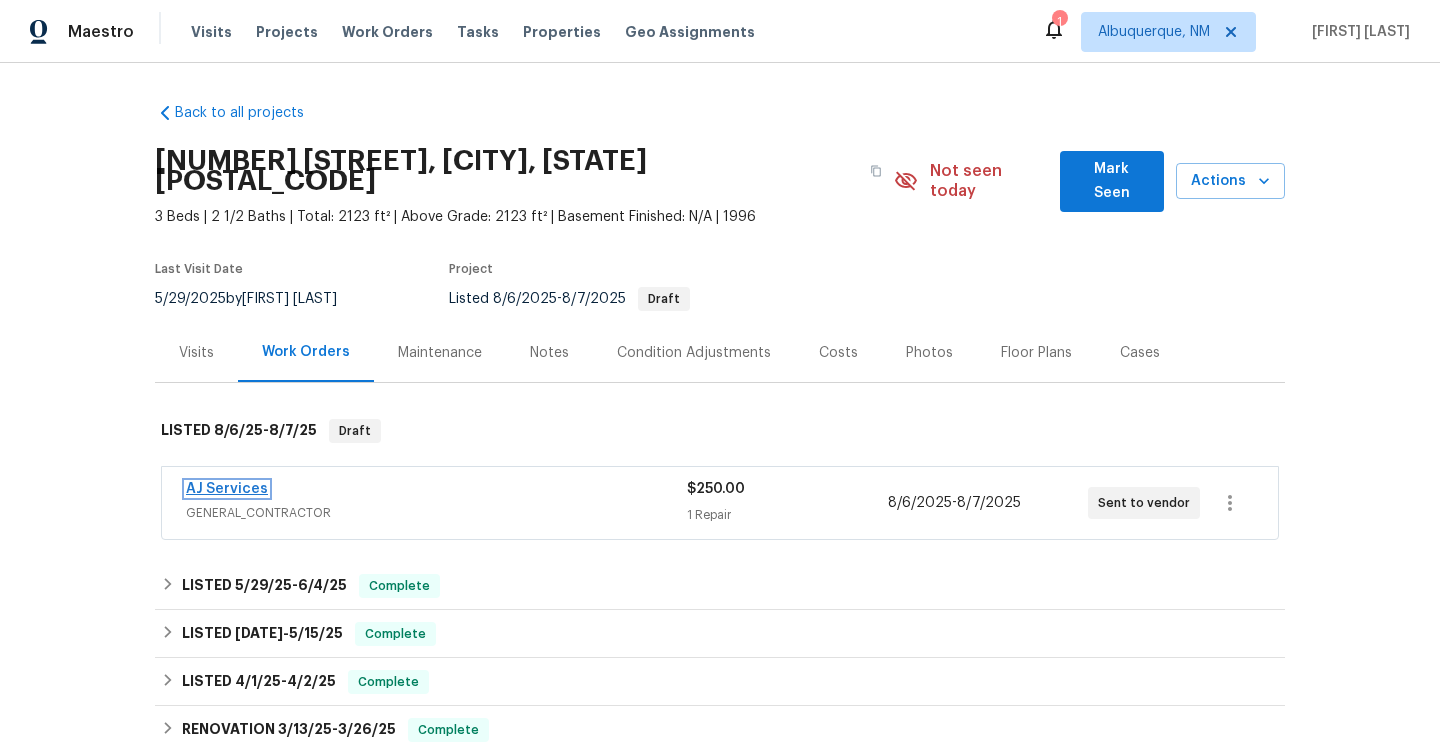 click on "AJ Services" at bounding box center [227, 489] 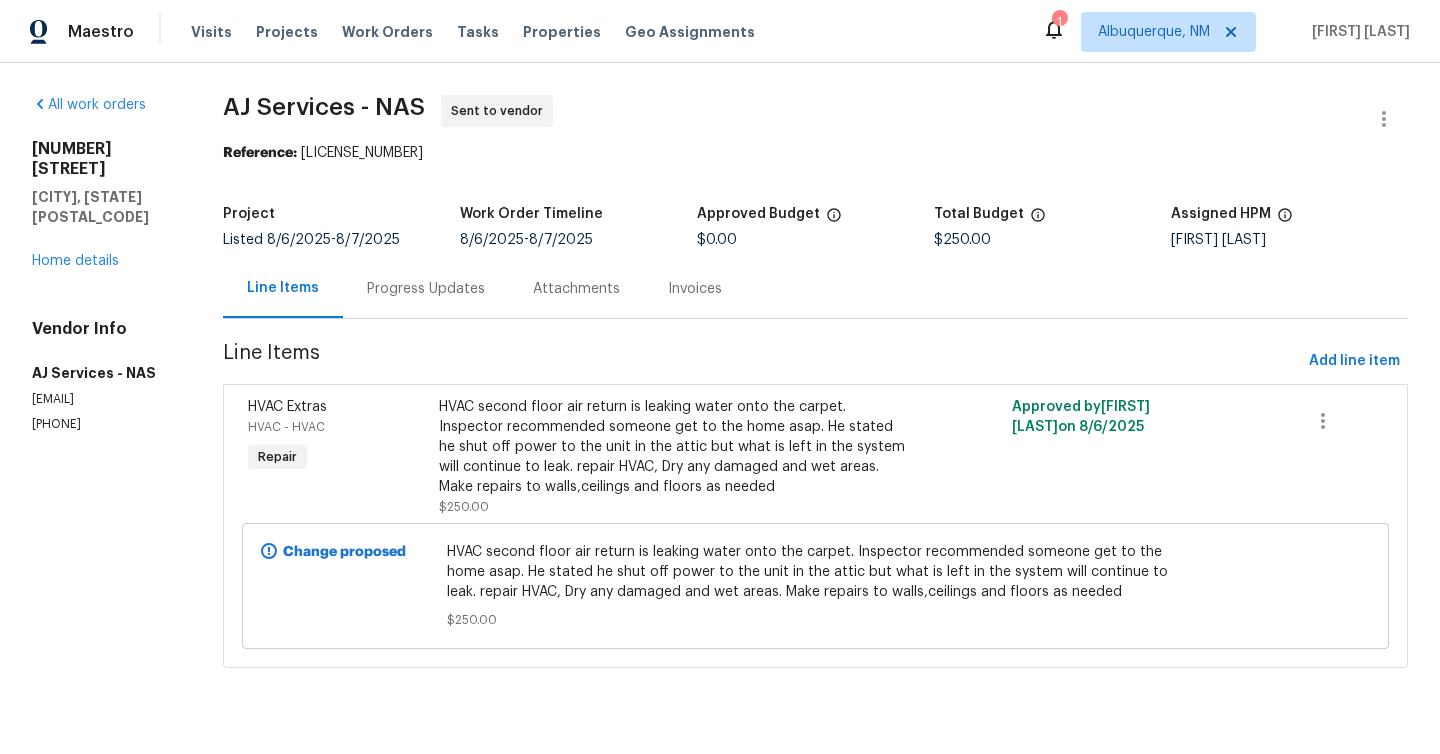 click on "Progress Updates" at bounding box center [426, 289] 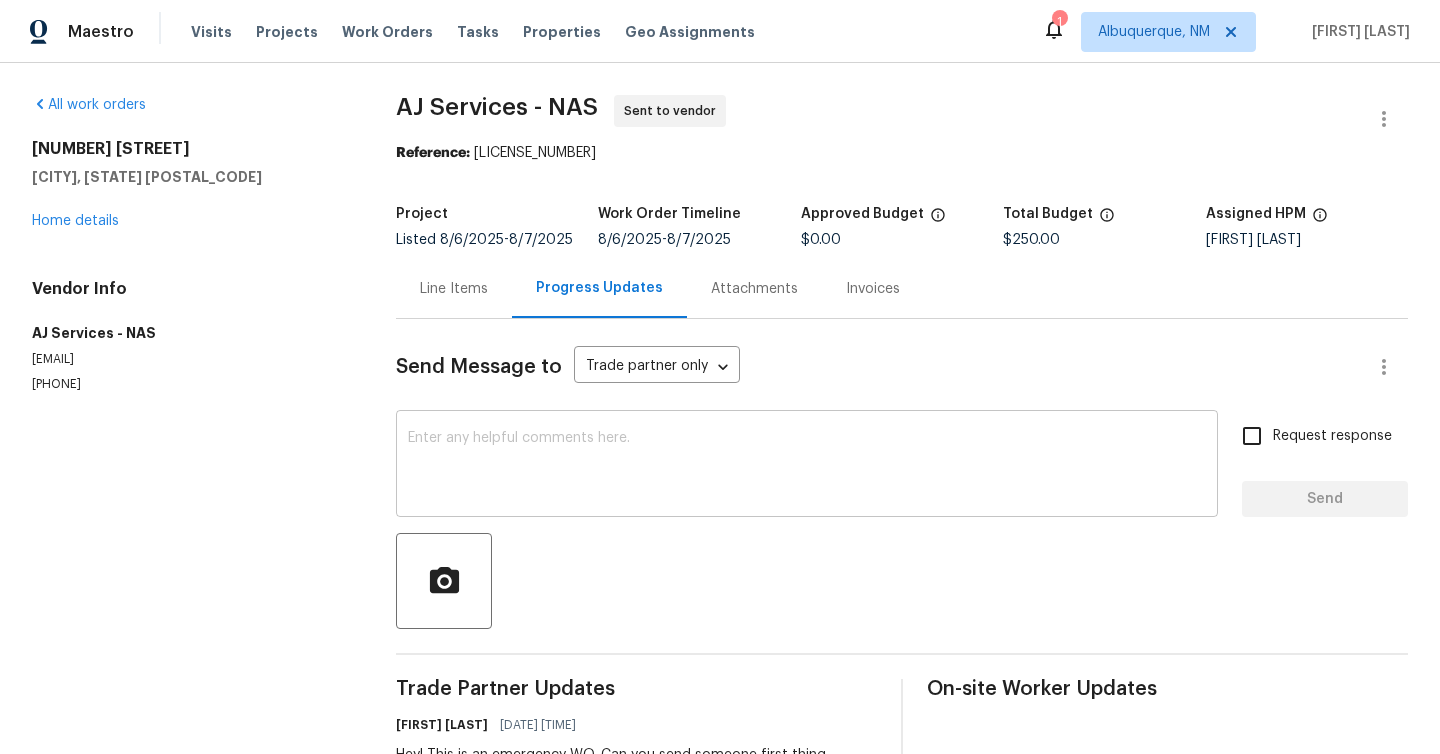 scroll, scrollTop: 87, scrollLeft: 0, axis: vertical 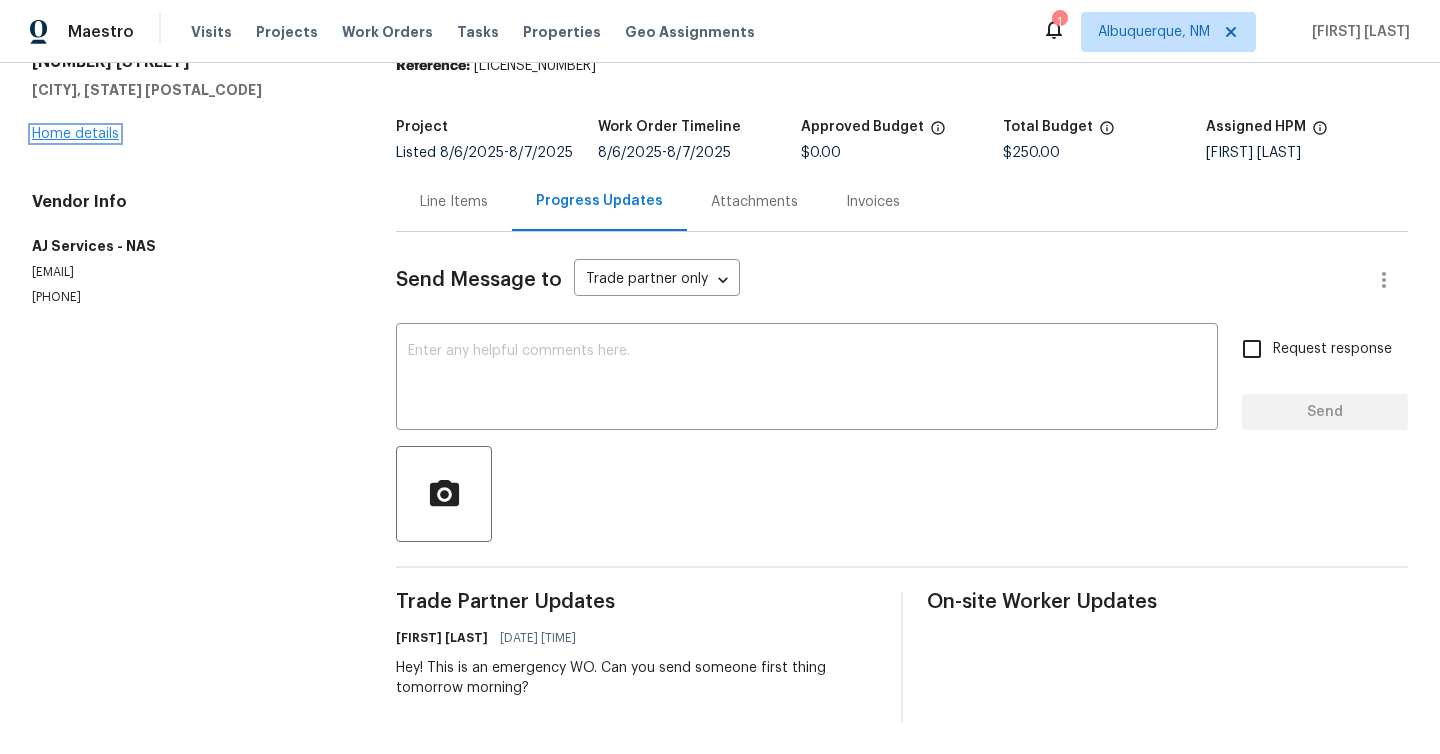 click on "Home details" at bounding box center [75, 134] 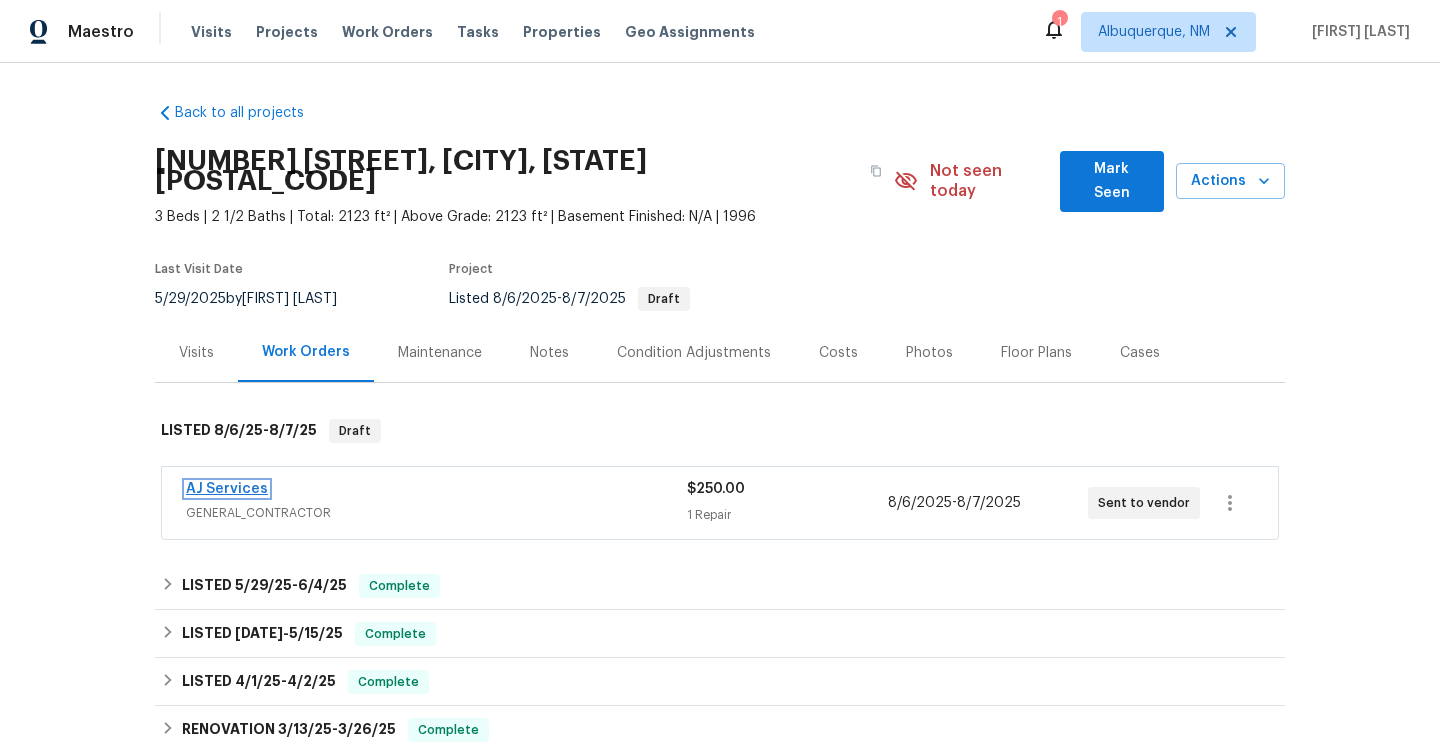 click on "AJ Services" at bounding box center (227, 489) 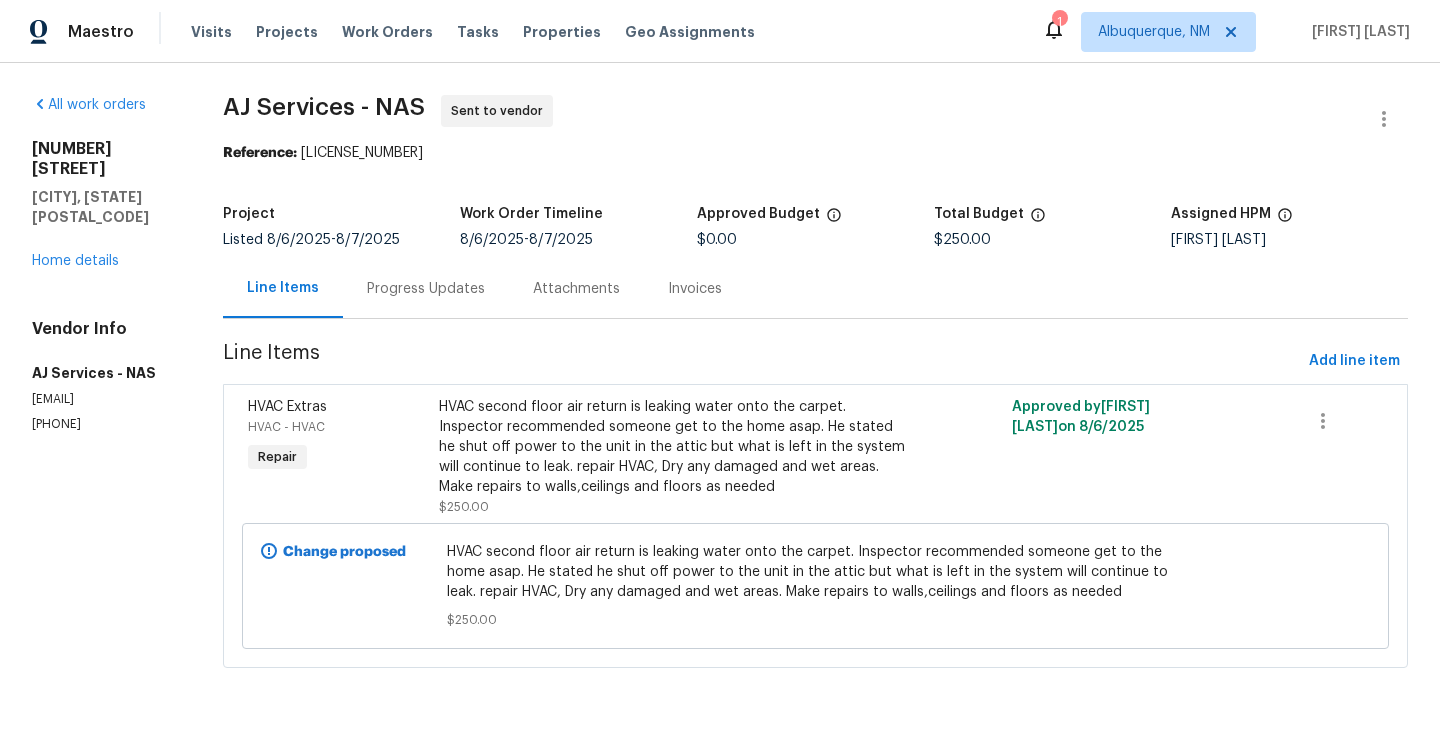 click on "Progress Updates" at bounding box center [426, 289] 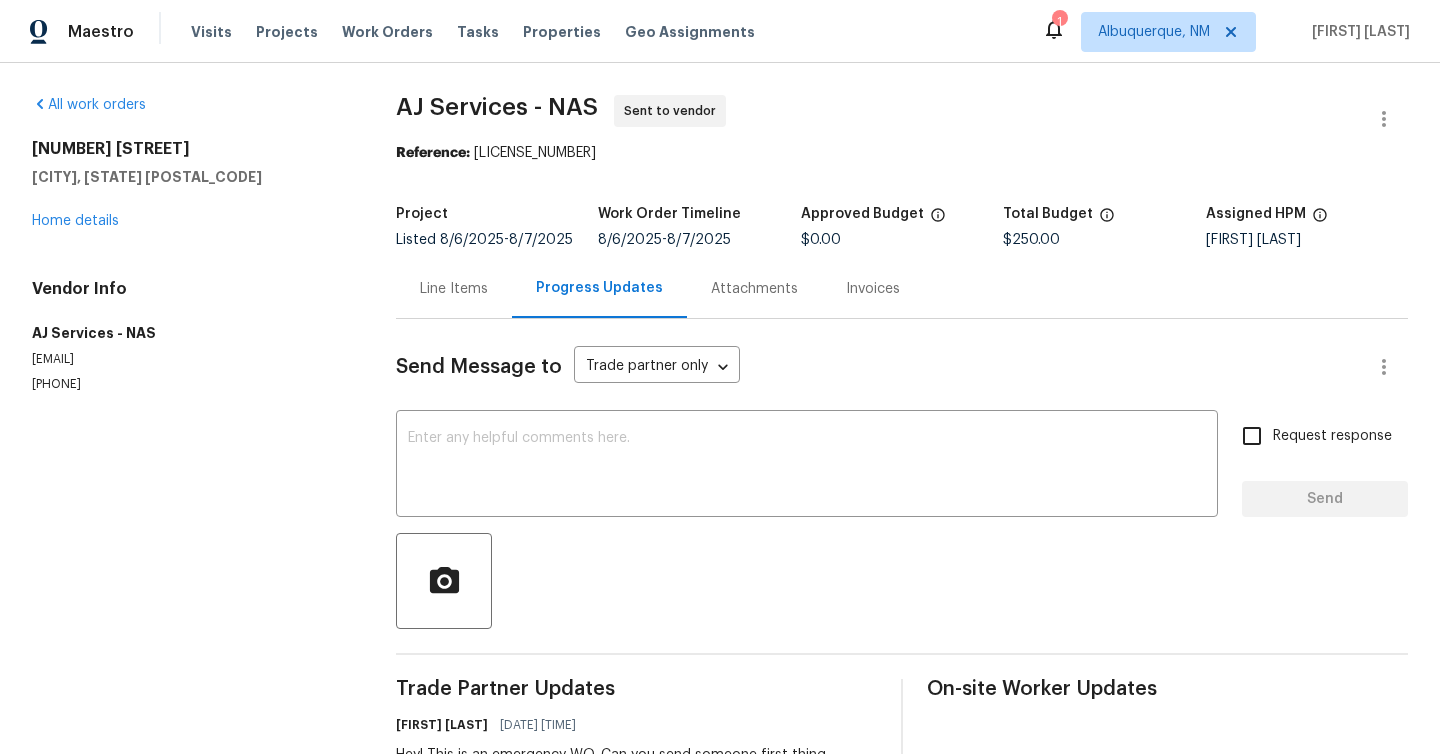 scroll, scrollTop: 87, scrollLeft: 0, axis: vertical 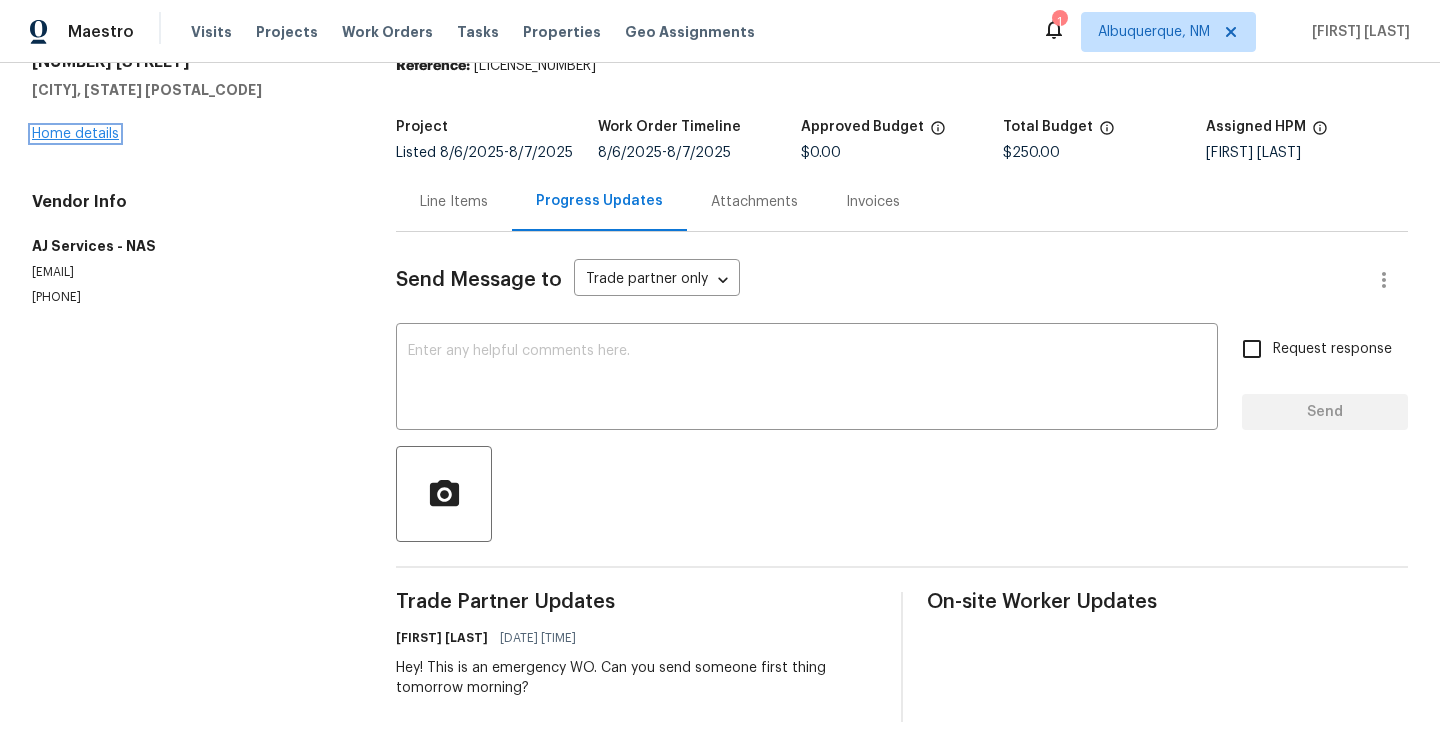 click on "Home details" at bounding box center (75, 134) 